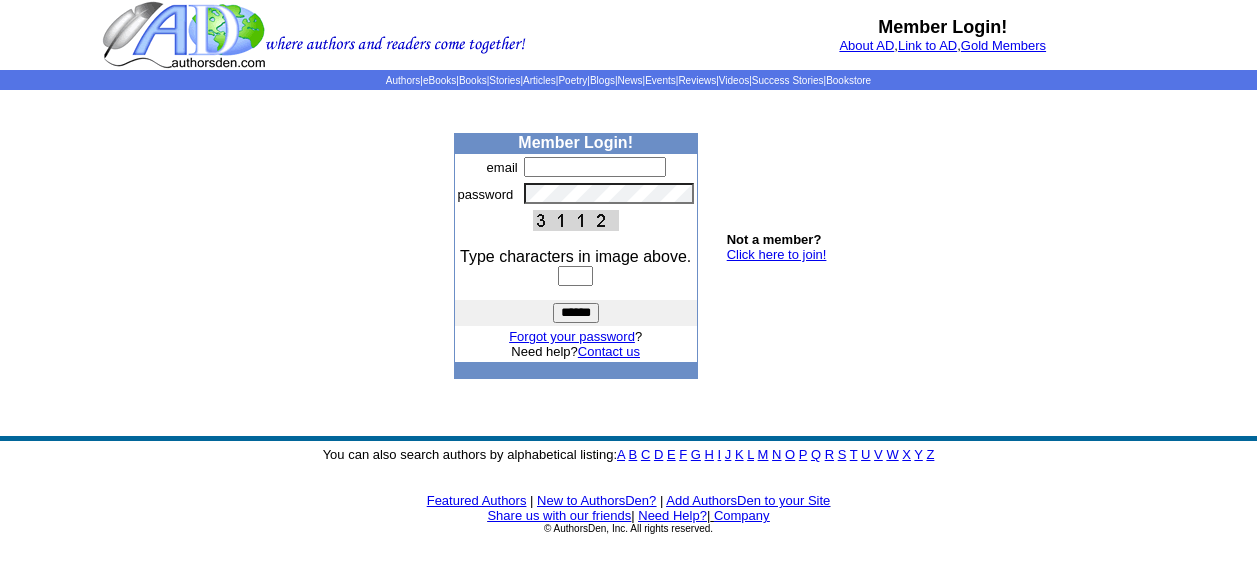 scroll, scrollTop: 0, scrollLeft: 0, axis: both 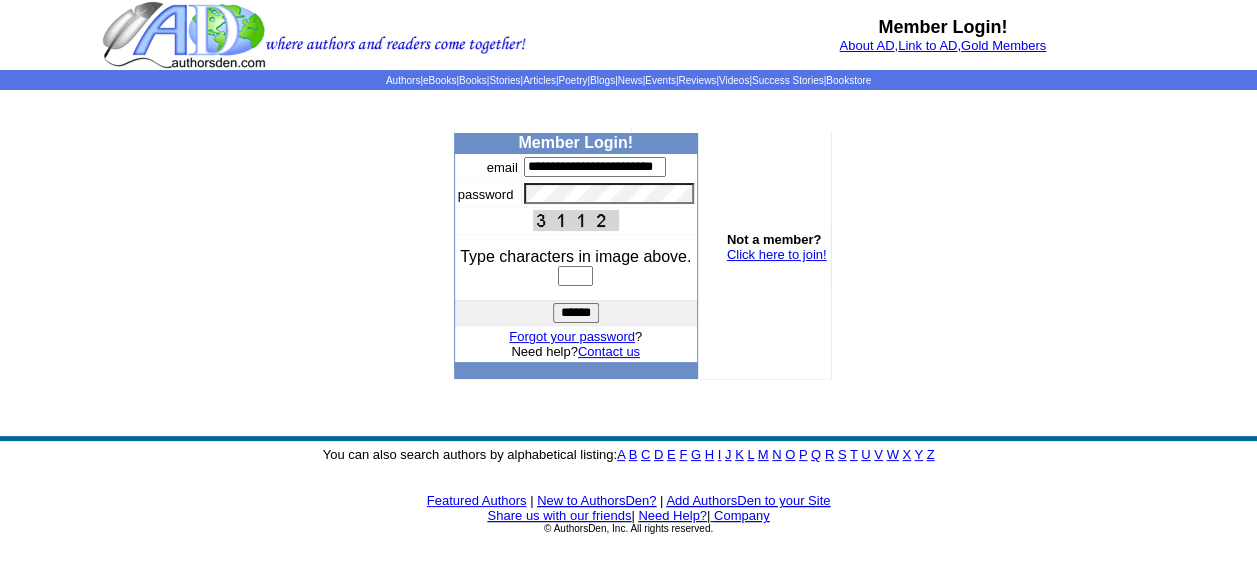 click on "**********" at bounding box center (595, 167) 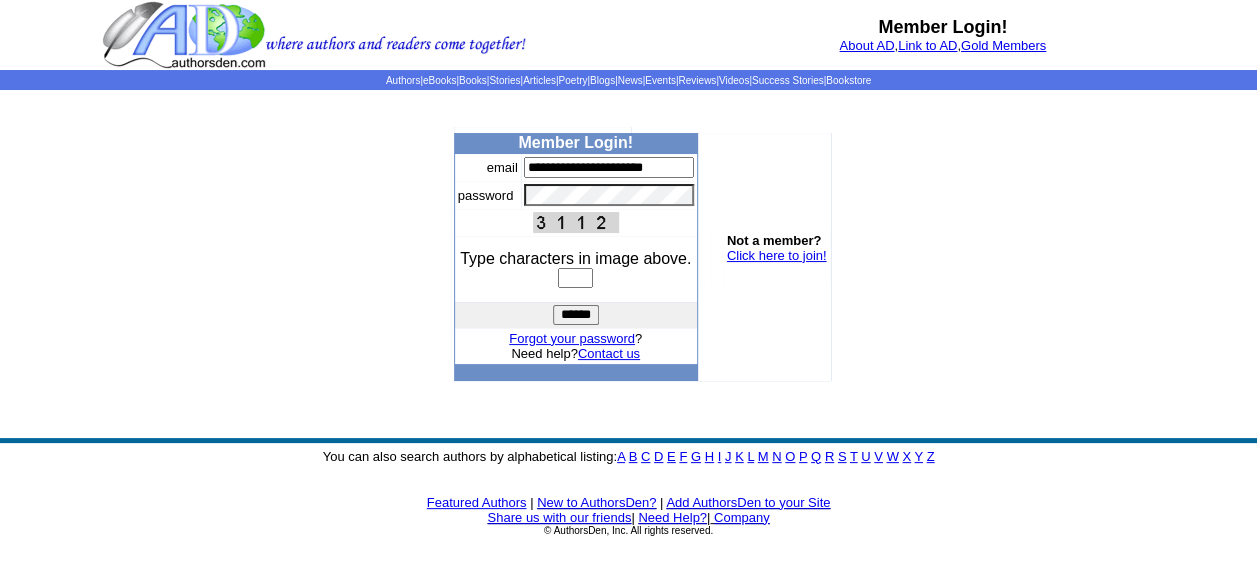 scroll, scrollTop: 0, scrollLeft: 0, axis: both 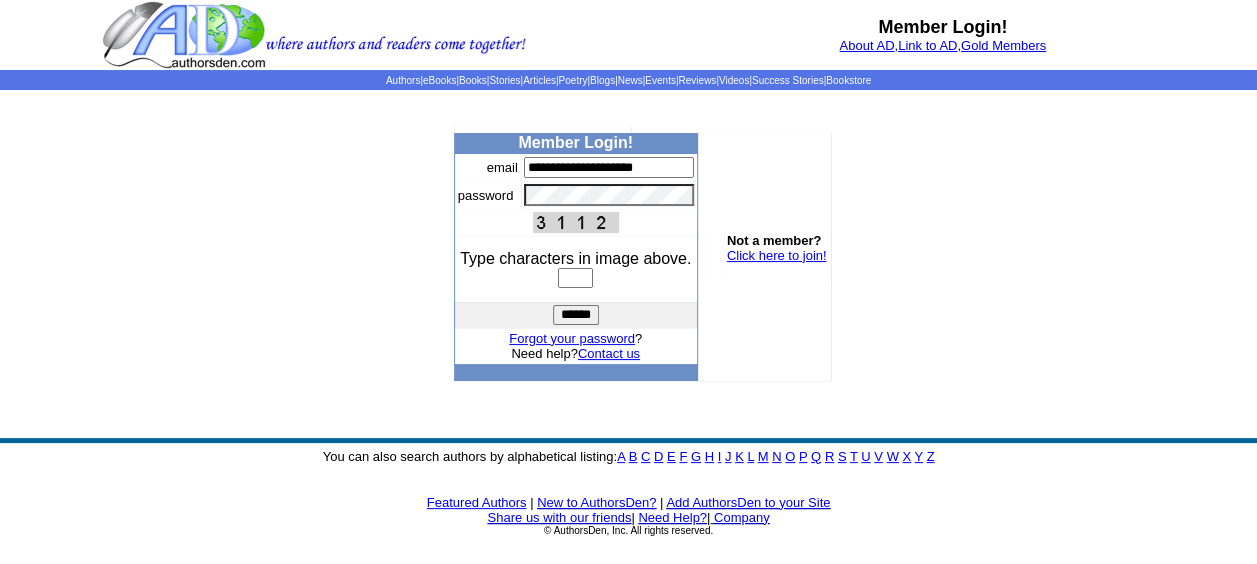 type on "**********" 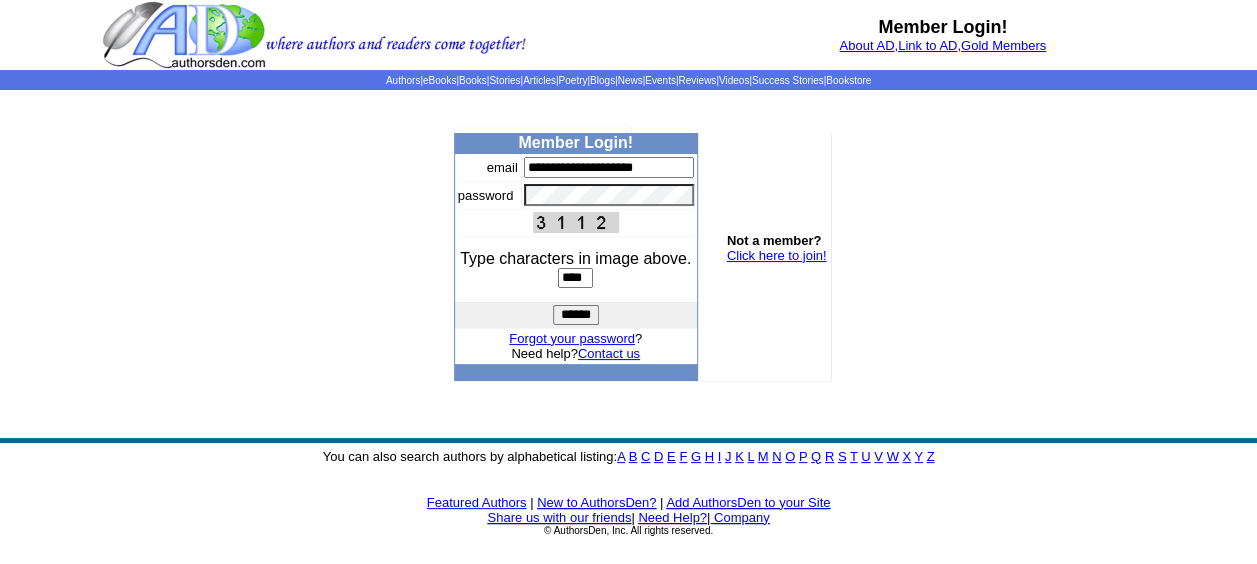 type on "****" 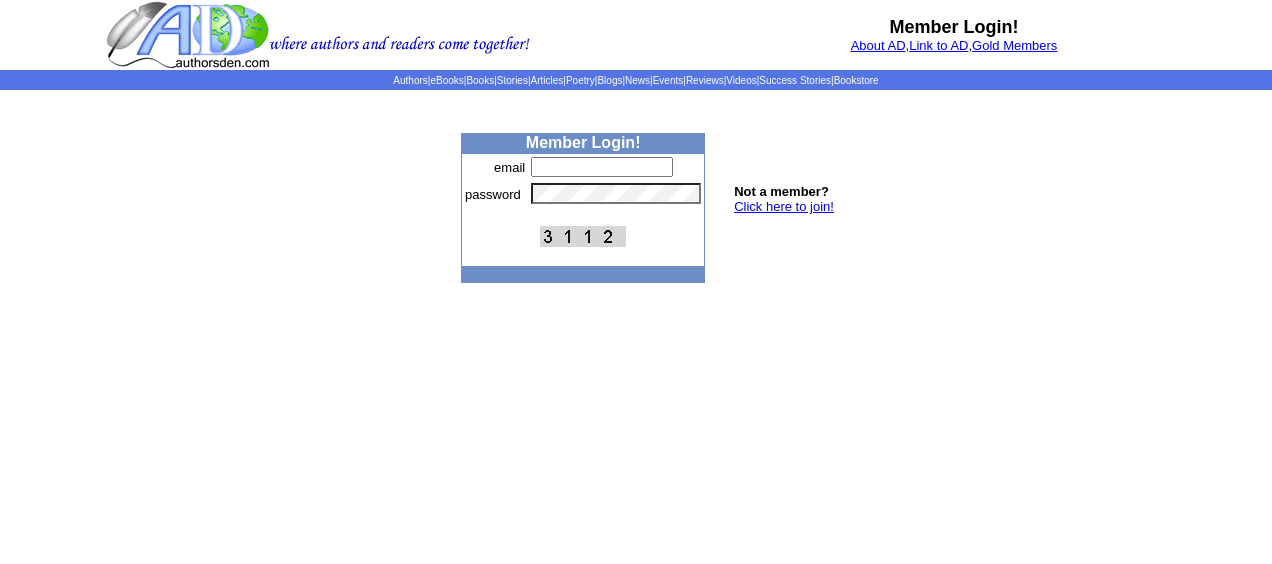 scroll, scrollTop: 0, scrollLeft: 0, axis: both 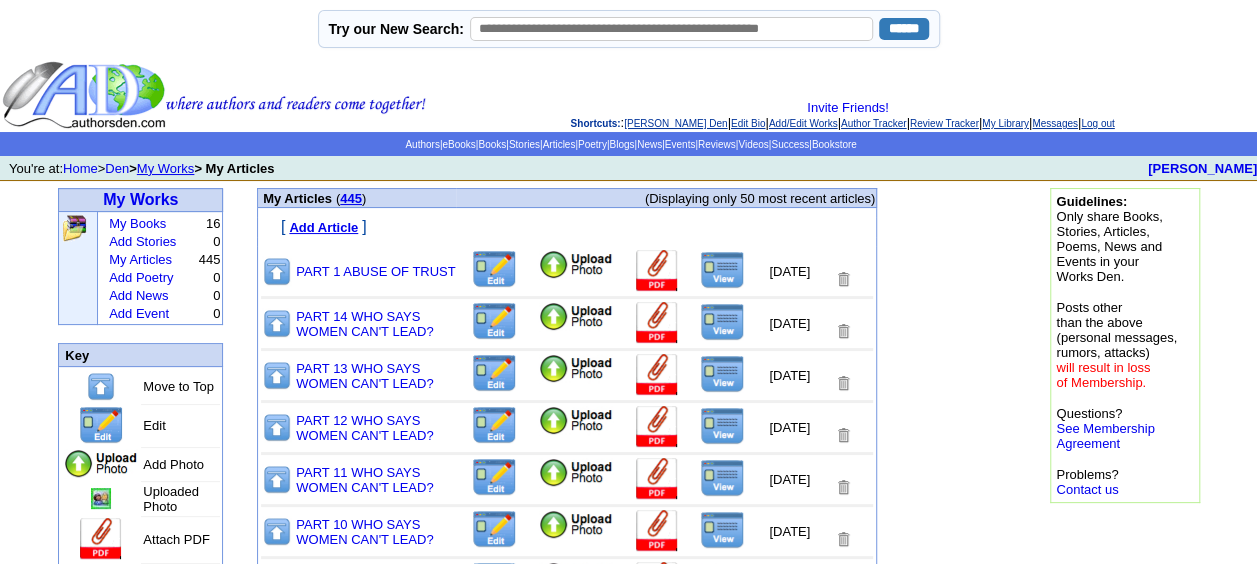 click on "Add Article" at bounding box center (323, 227) 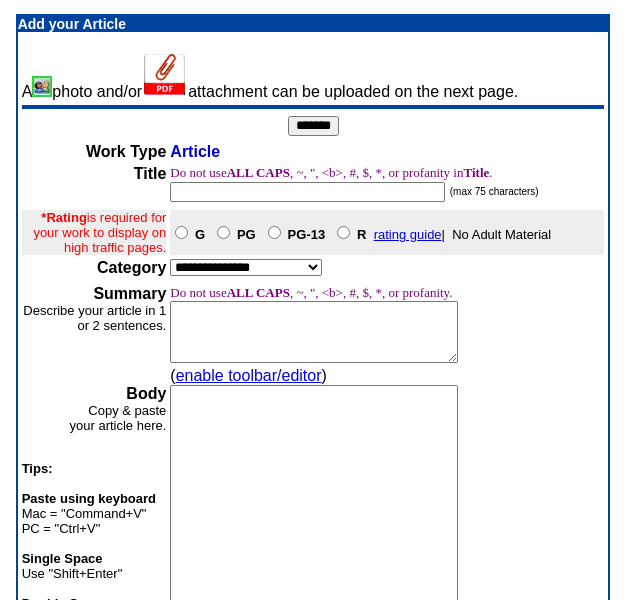 scroll, scrollTop: 0, scrollLeft: 0, axis: both 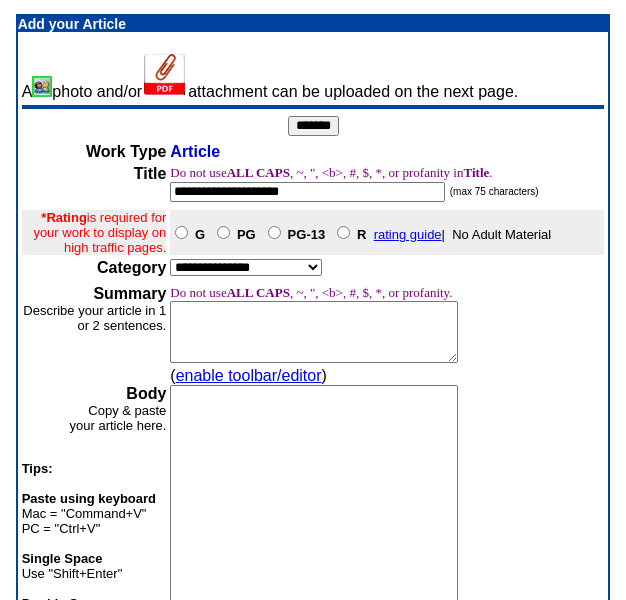 type on "**********" 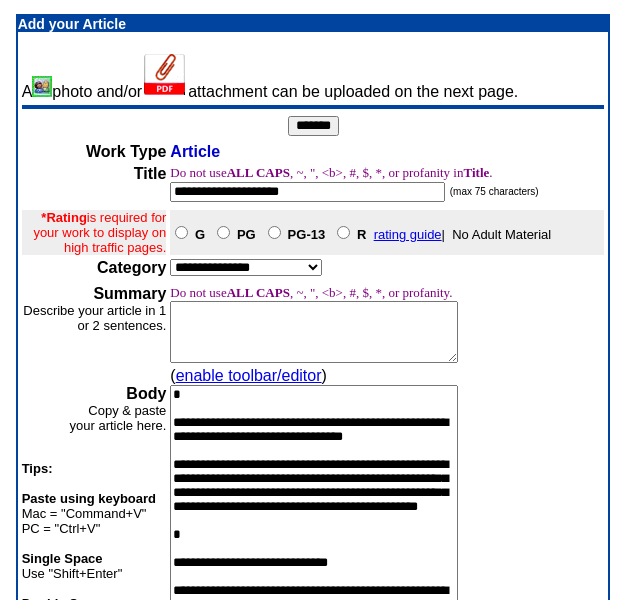 scroll, scrollTop: 104, scrollLeft: 0, axis: vertical 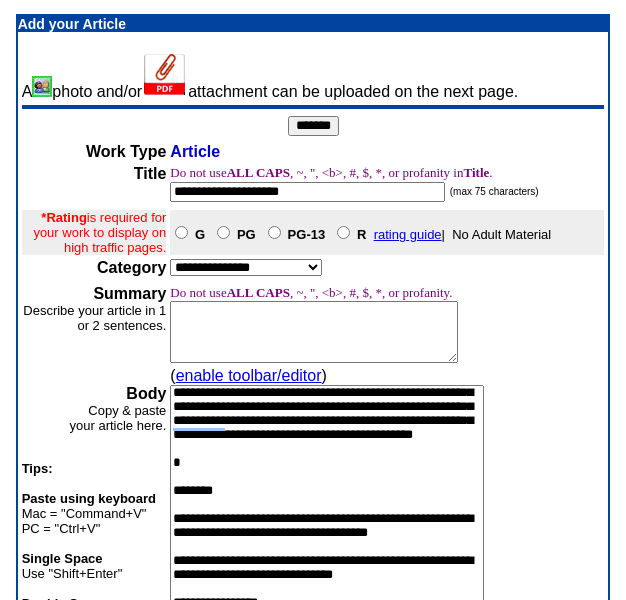 type on "**********" 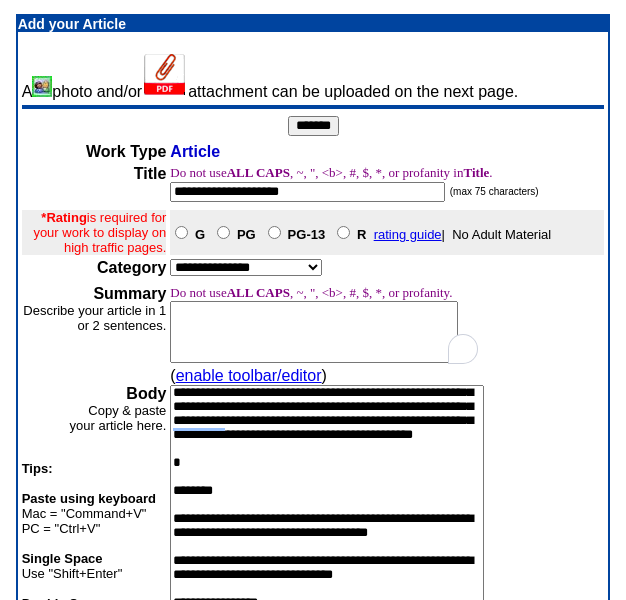 click at bounding box center [314, 332] 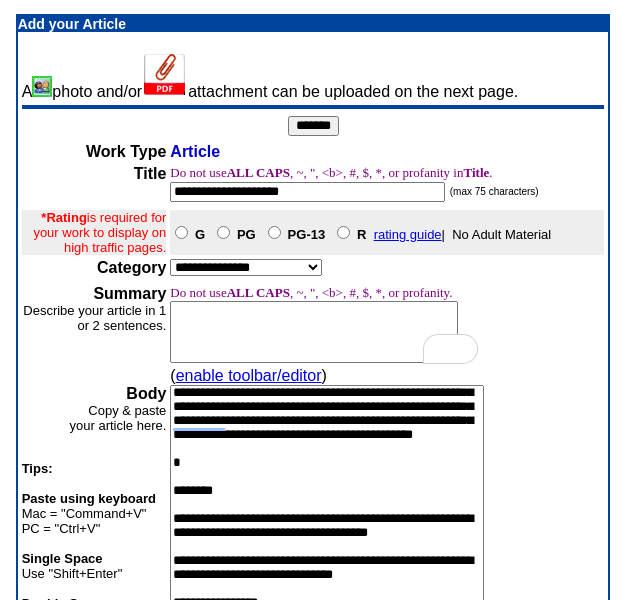 paste on "**********" 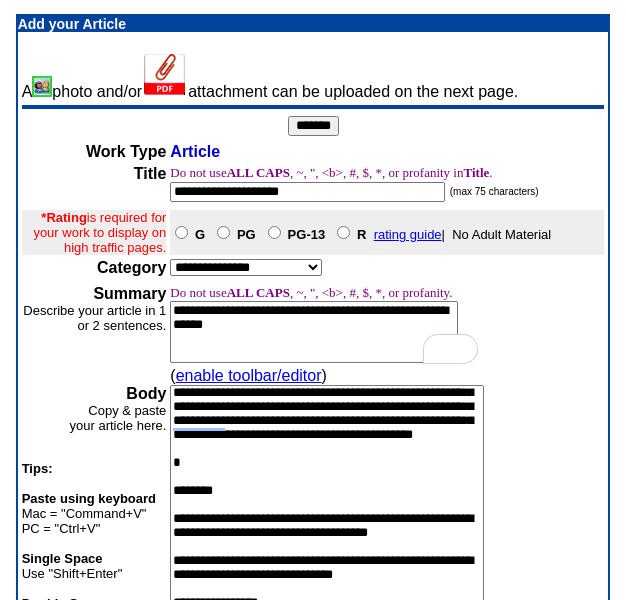 scroll, scrollTop: 372, scrollLeft: 0, axis: vertical 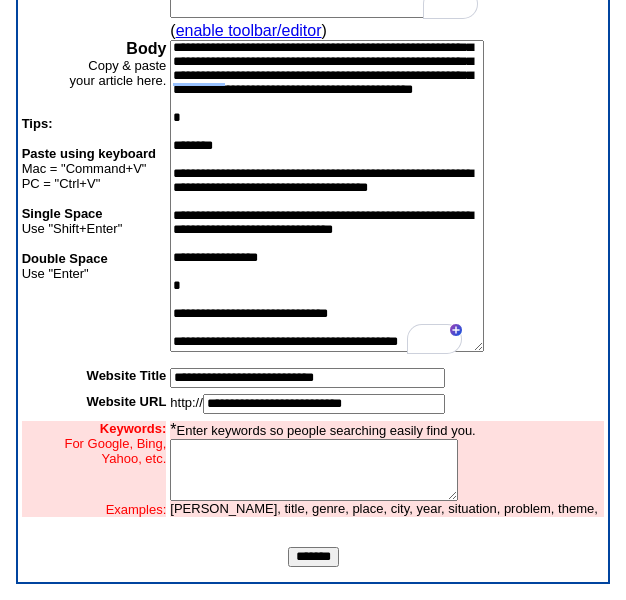 type on "**********" 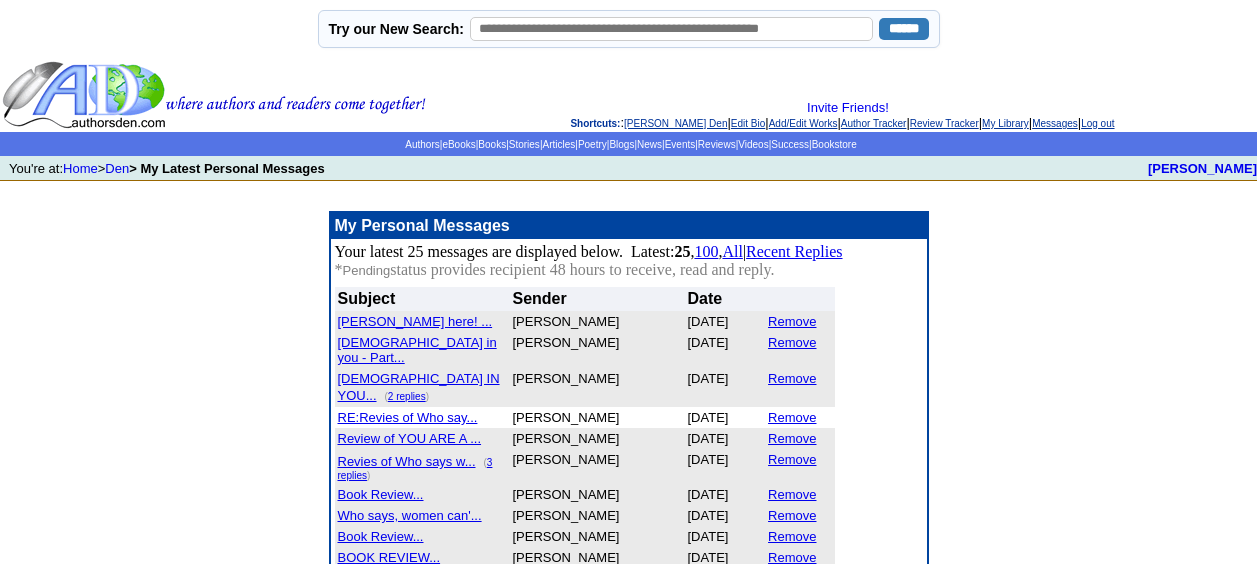 scroll, scrollTop: 0, scrollLeft: 0, axis: both 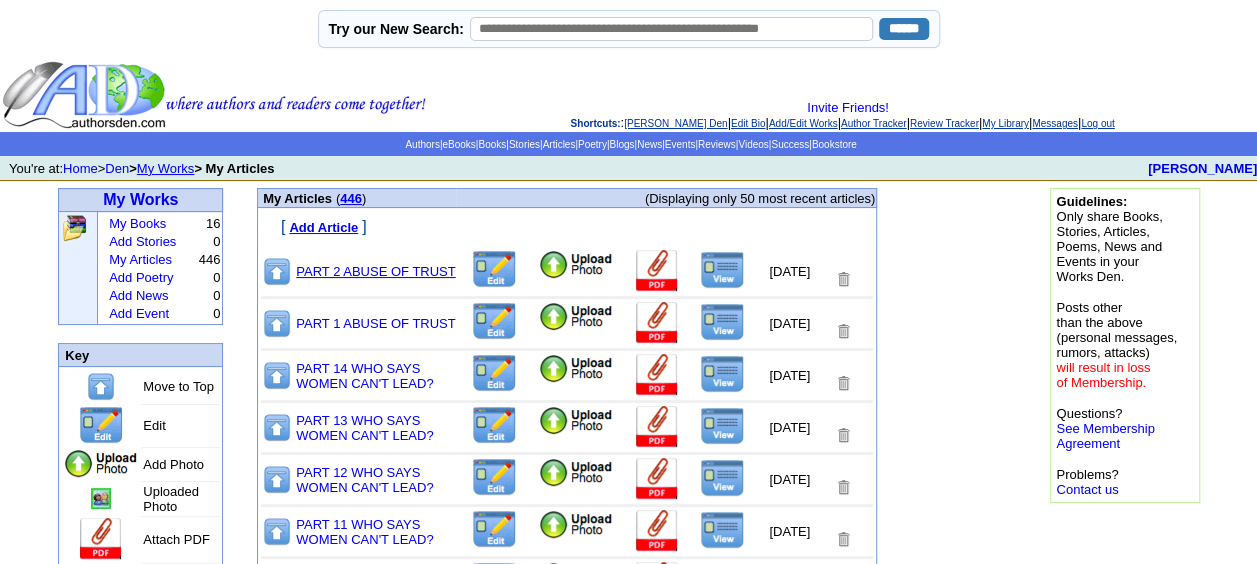 click on "PART 2 ABUSE OF TRUST" at bounding box center [375, 271] 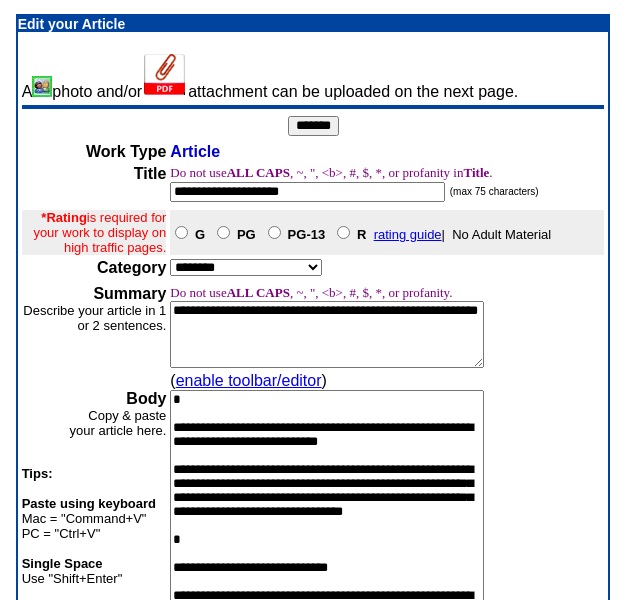 scroll, scrollTop: 0, scrollLeft: 0, axis: both 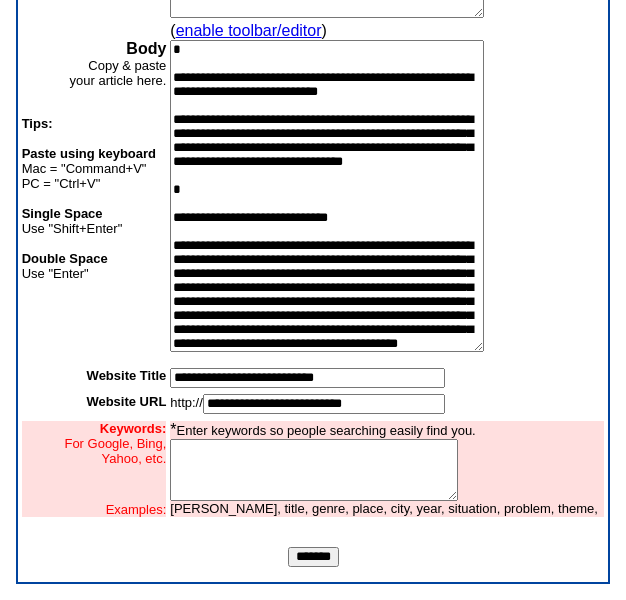 click on "*******" at bounding box center (313, 557) 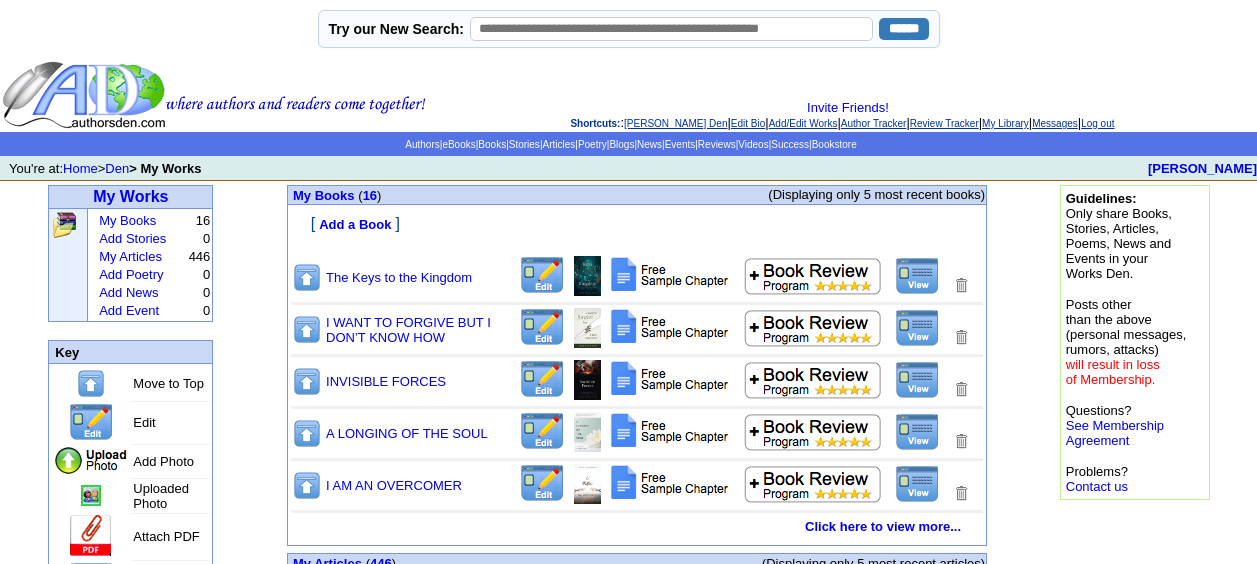 scroll, scrollTop: 0, scrollLeft: 0, axis: both 